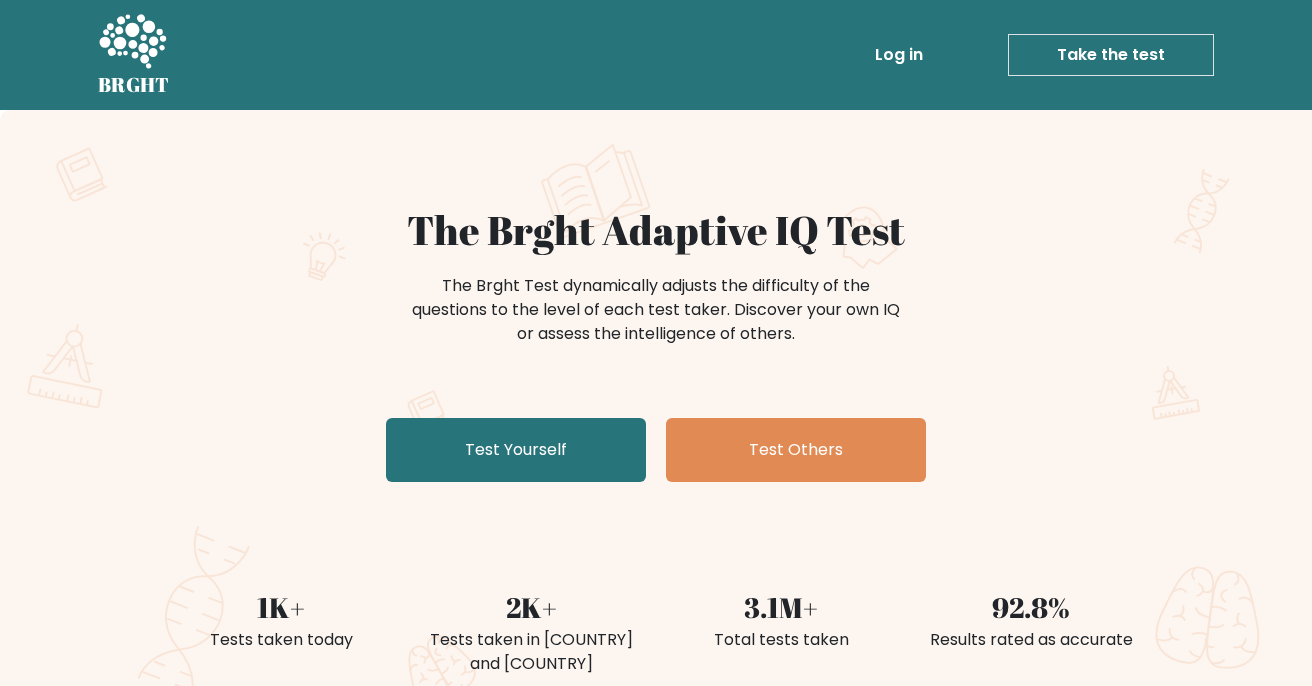 scroll, scrollTop: 0, scrollLeft: 0, axis: both 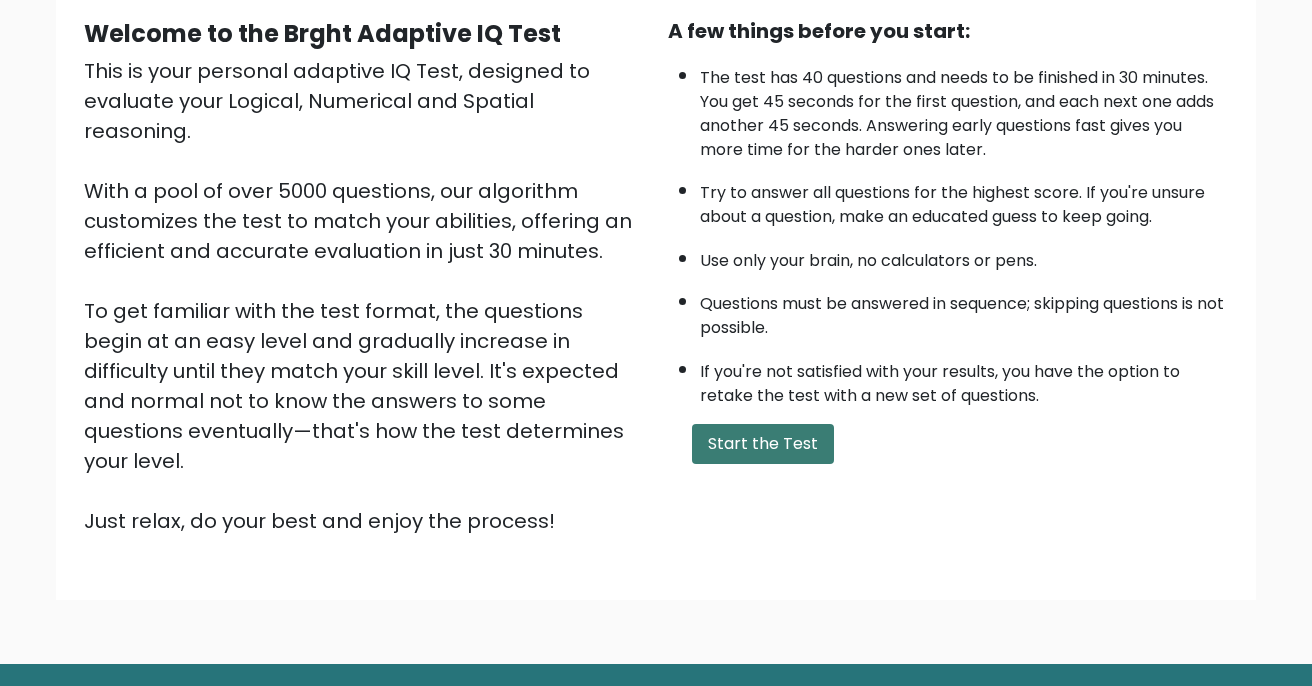 click on "Start the Test" at bounding box center (763, 444) 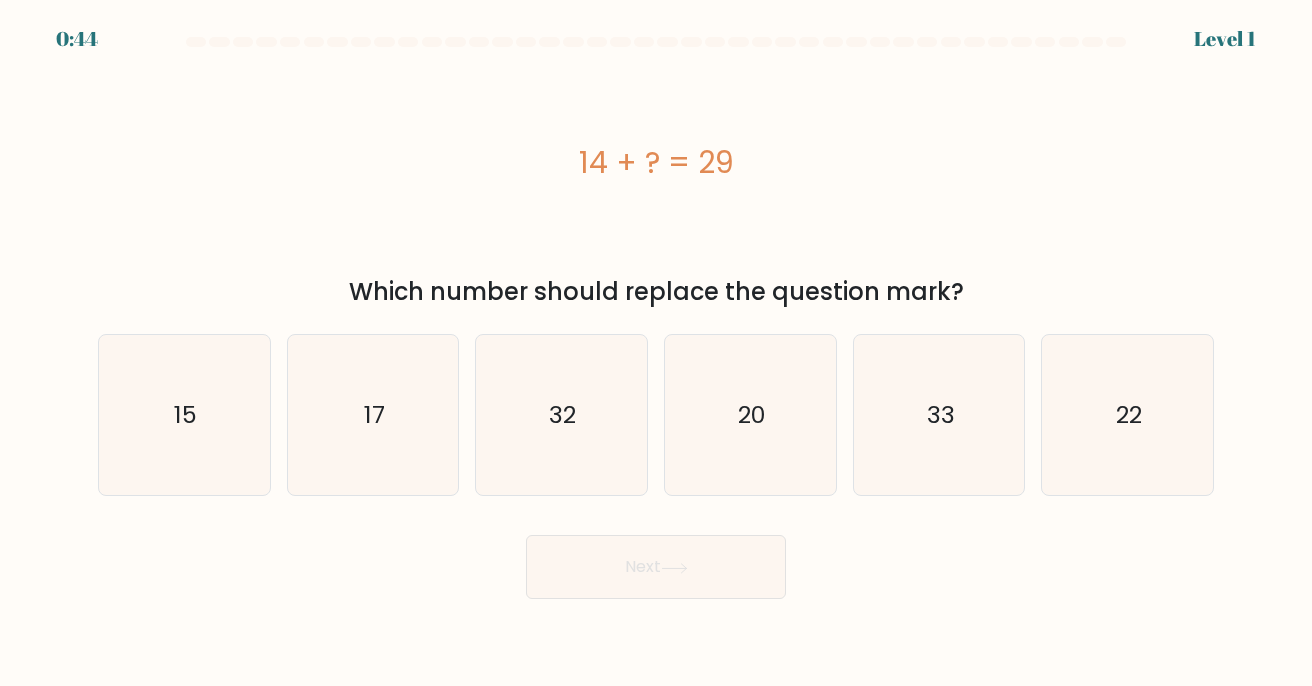 scroll, scrollTop: 0, scrollLeft: 0, axis: both 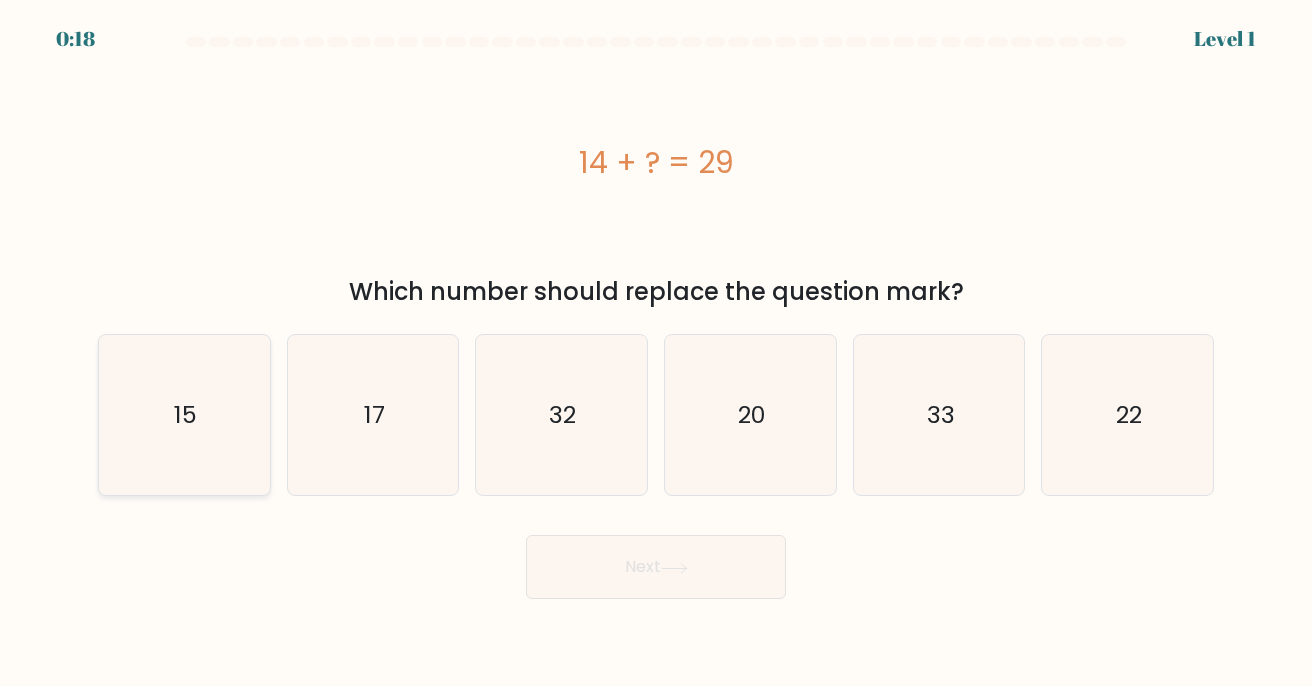 click on "15" at bounding box center (184, 415) 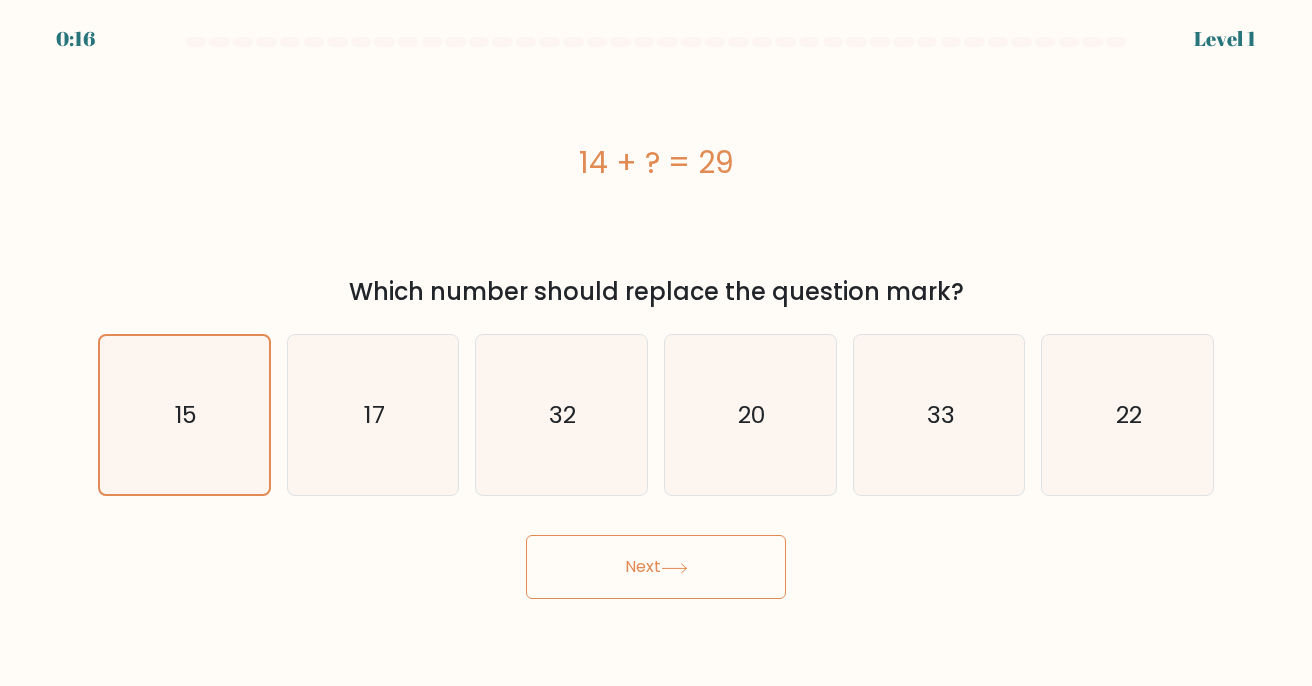 click on "1:20
Lorem 5
i." at bounding box center [656, 343] 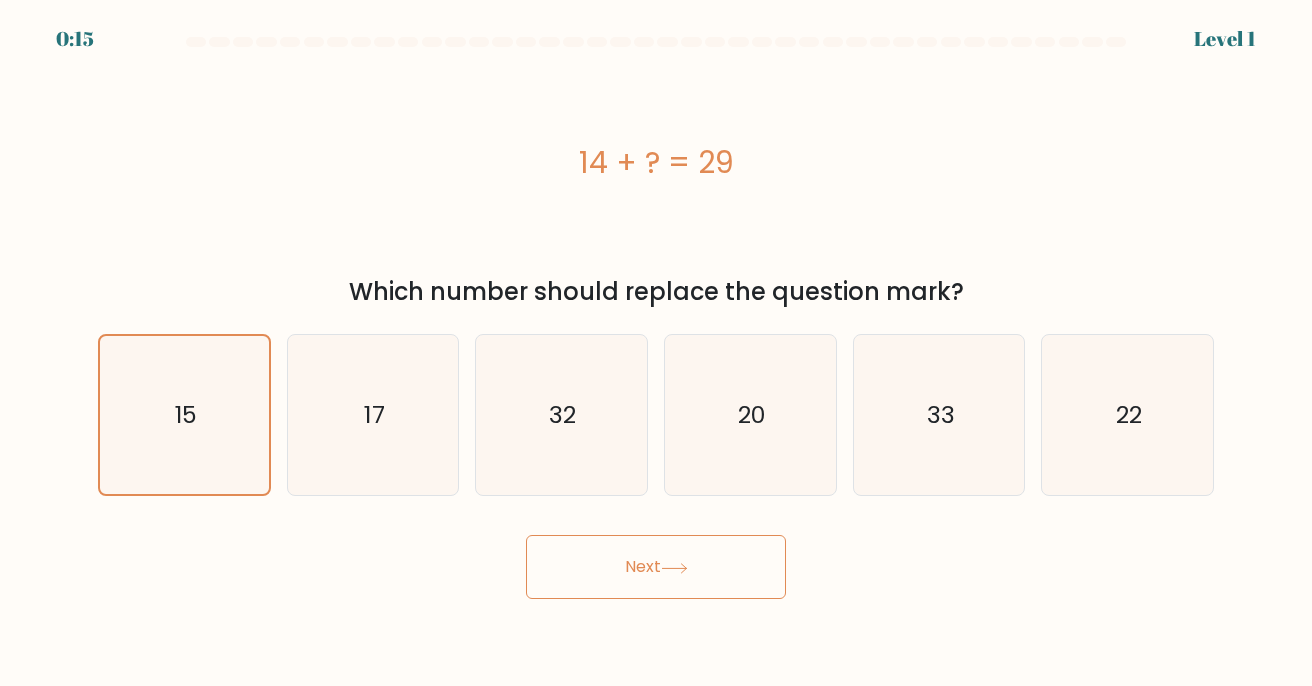 click on "Next" at bounding box center (656, 567) 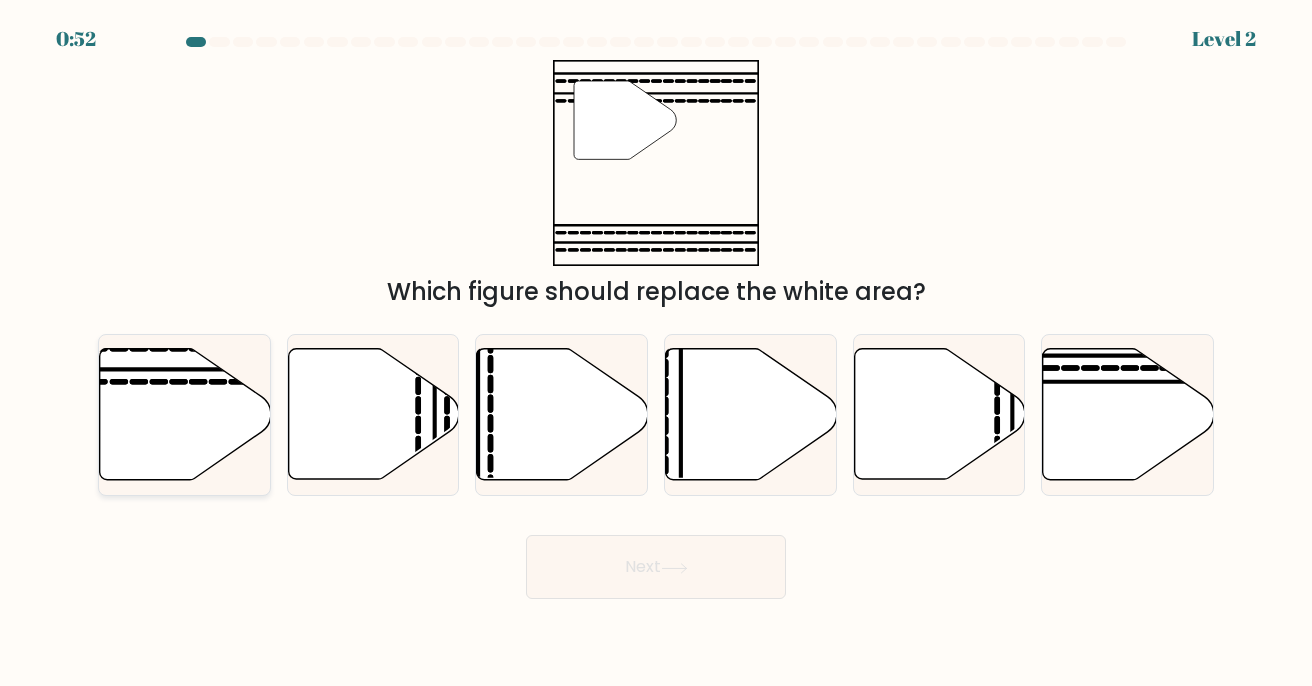 click at bounding box center (185, 414) 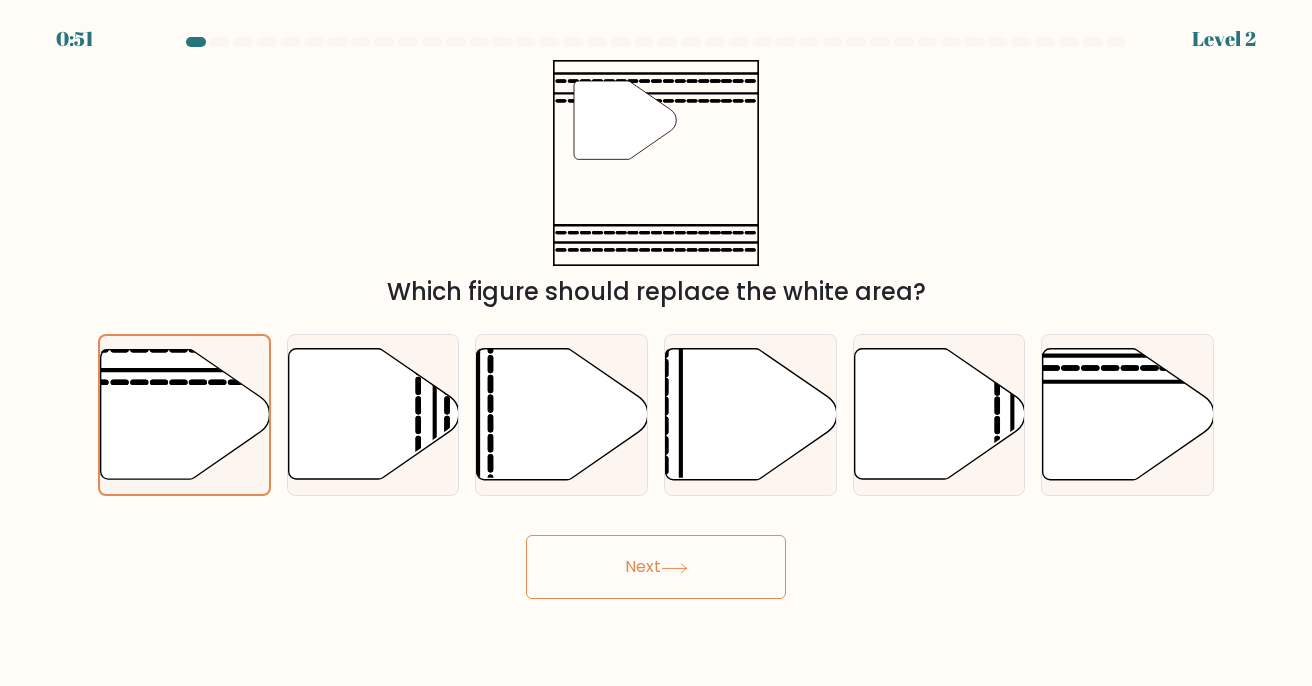 click on "Next" at bounding box center (656, 567) 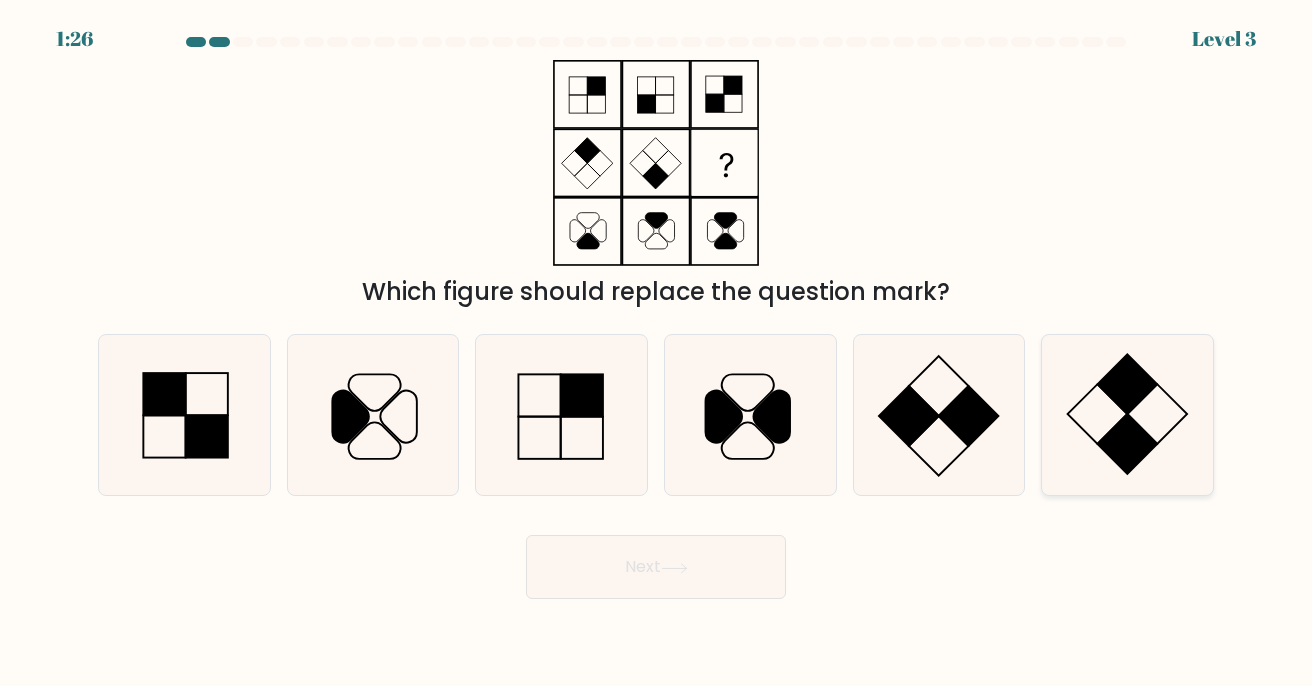 click at bounding box center [1127, 415] 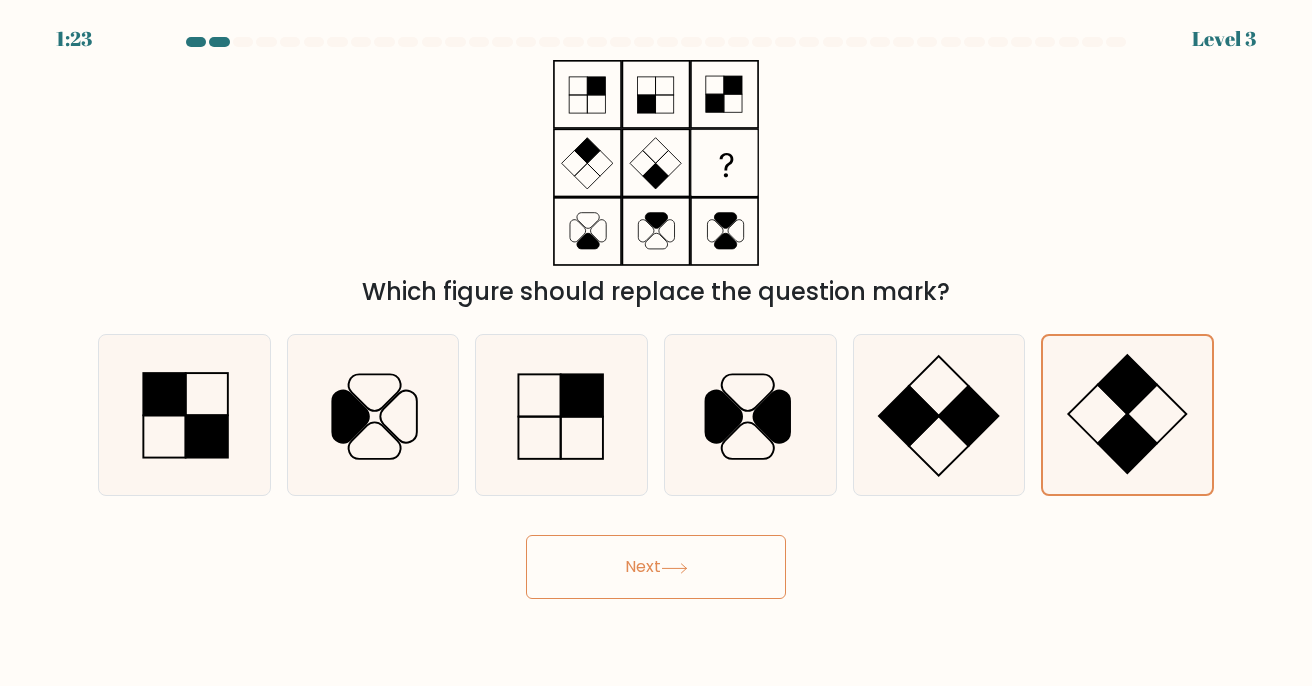 click on "Next" at bounding box center (656, 567) 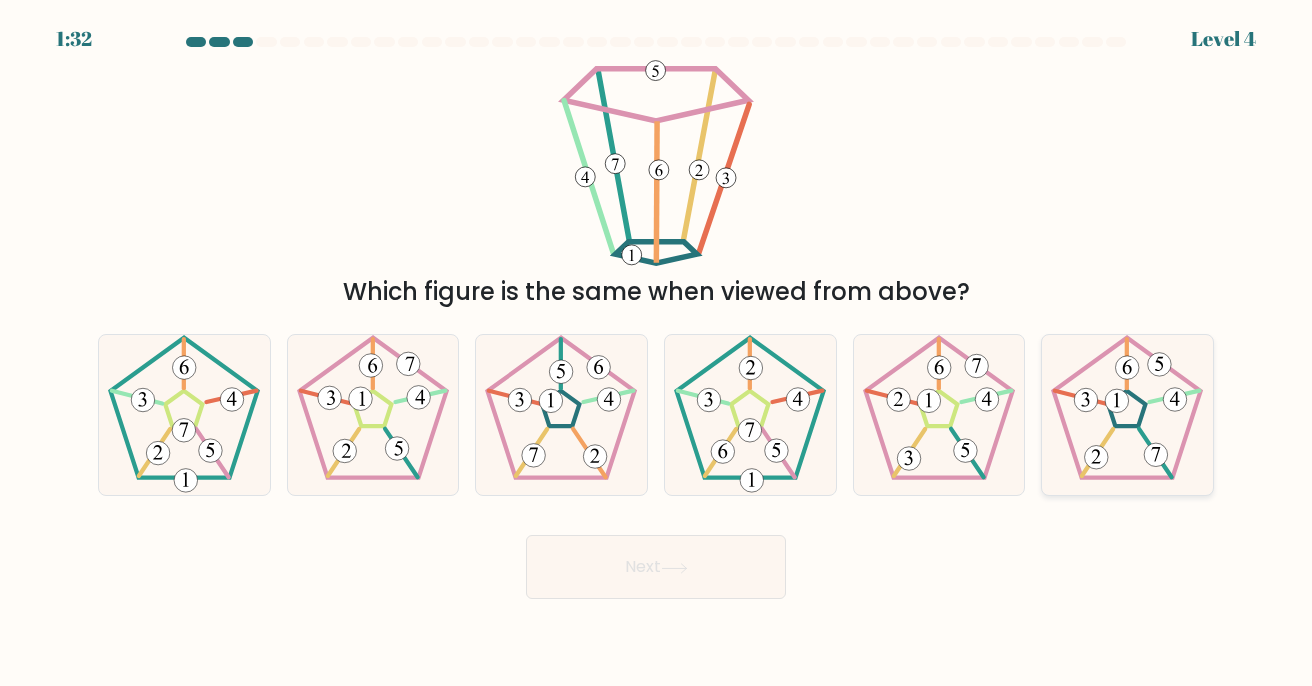 click at bounding box center [1127, 415] 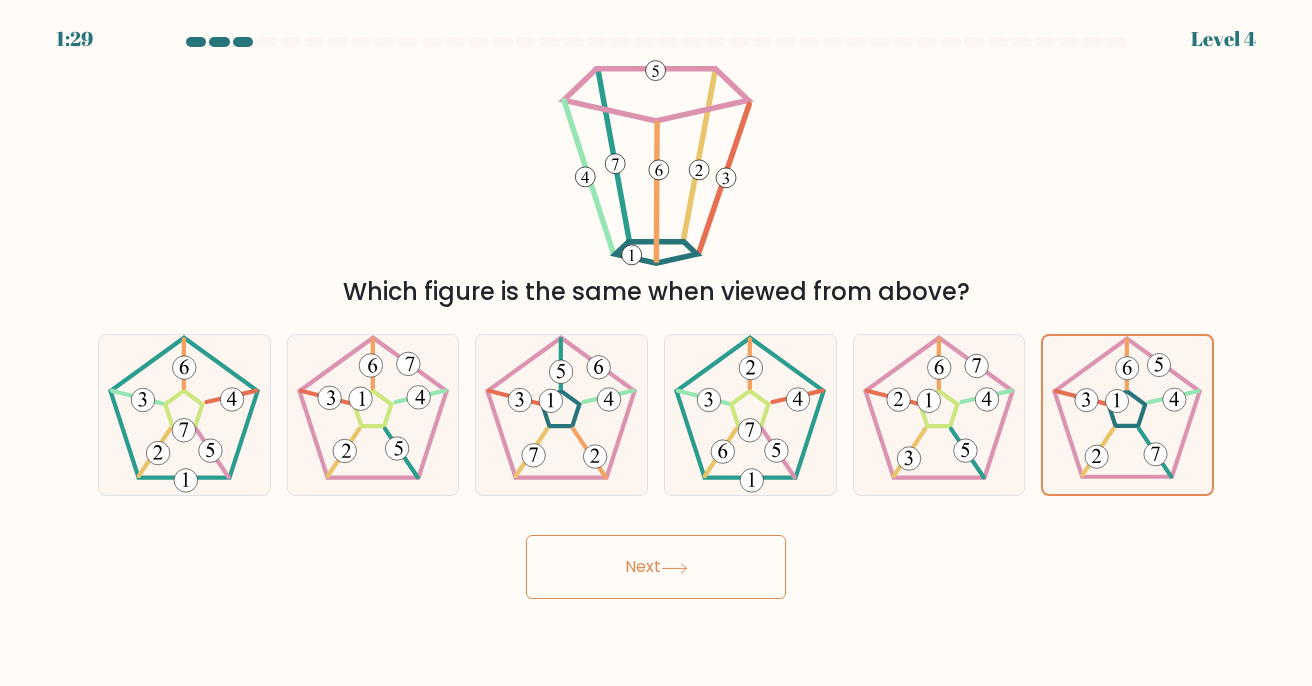 click on "Next" at bounding box center (656, 567) 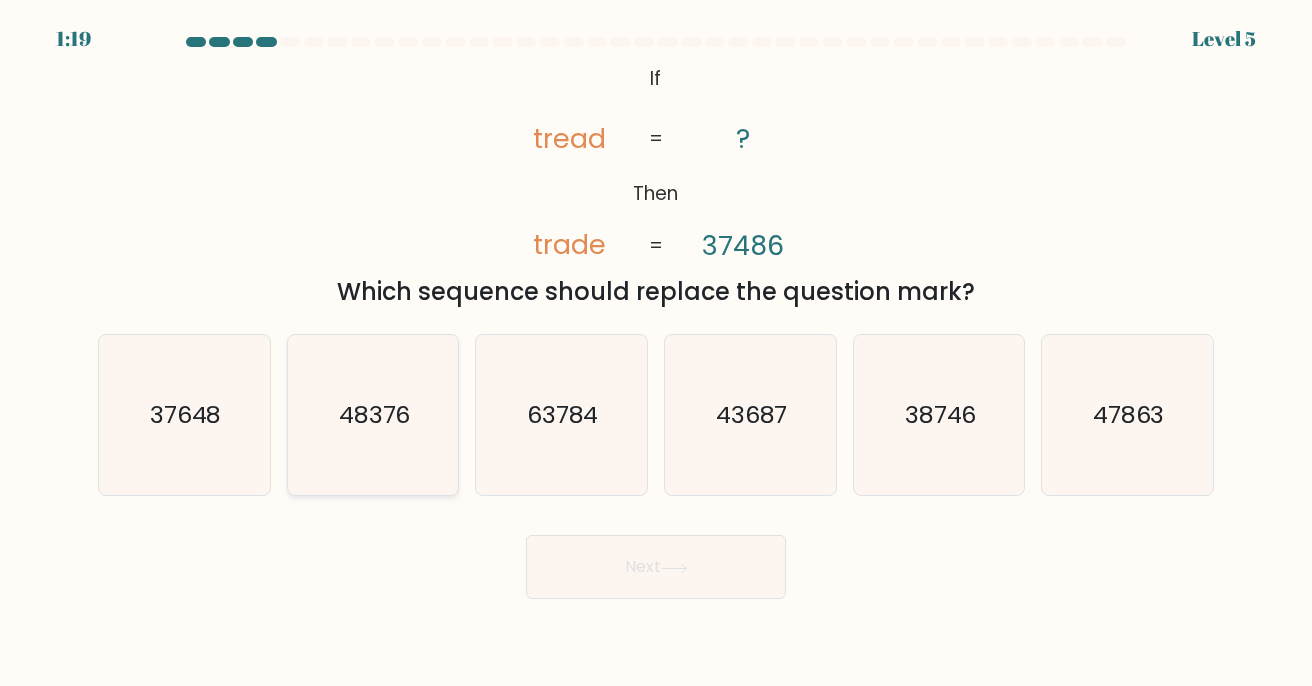 click on "48376" at bounding box center (373, 415) 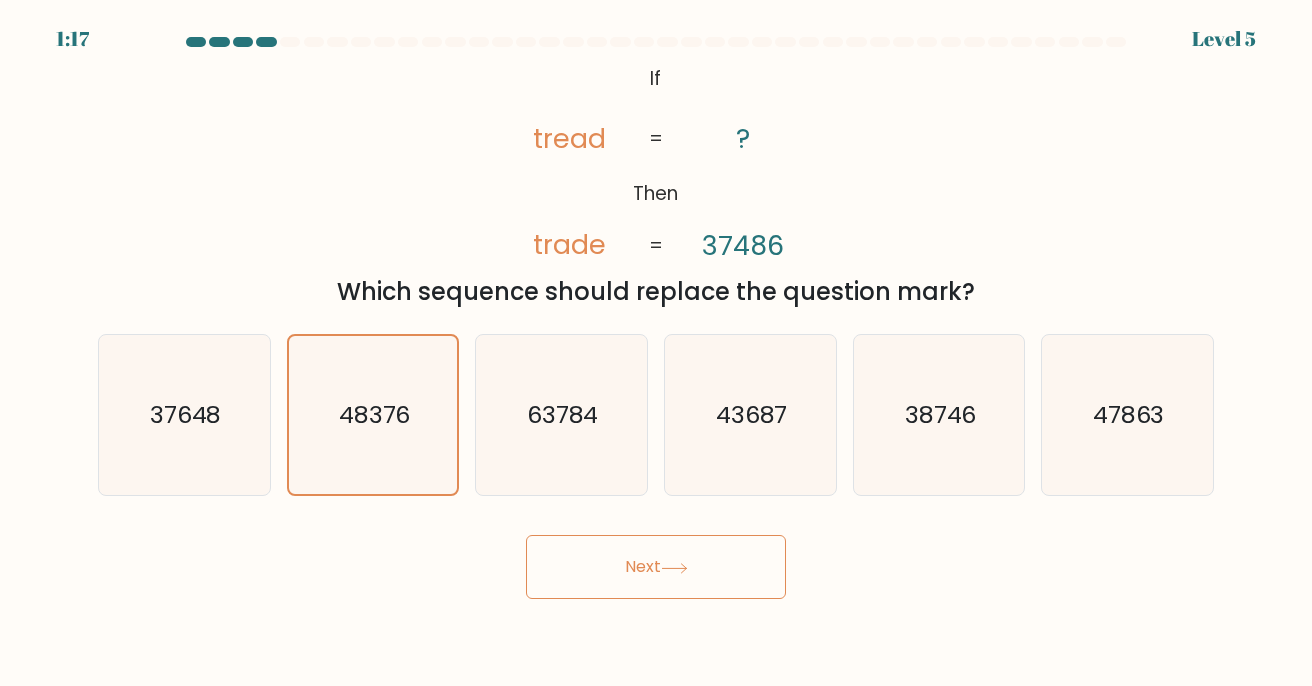 click on "Next" at bounding box center [656, 567] 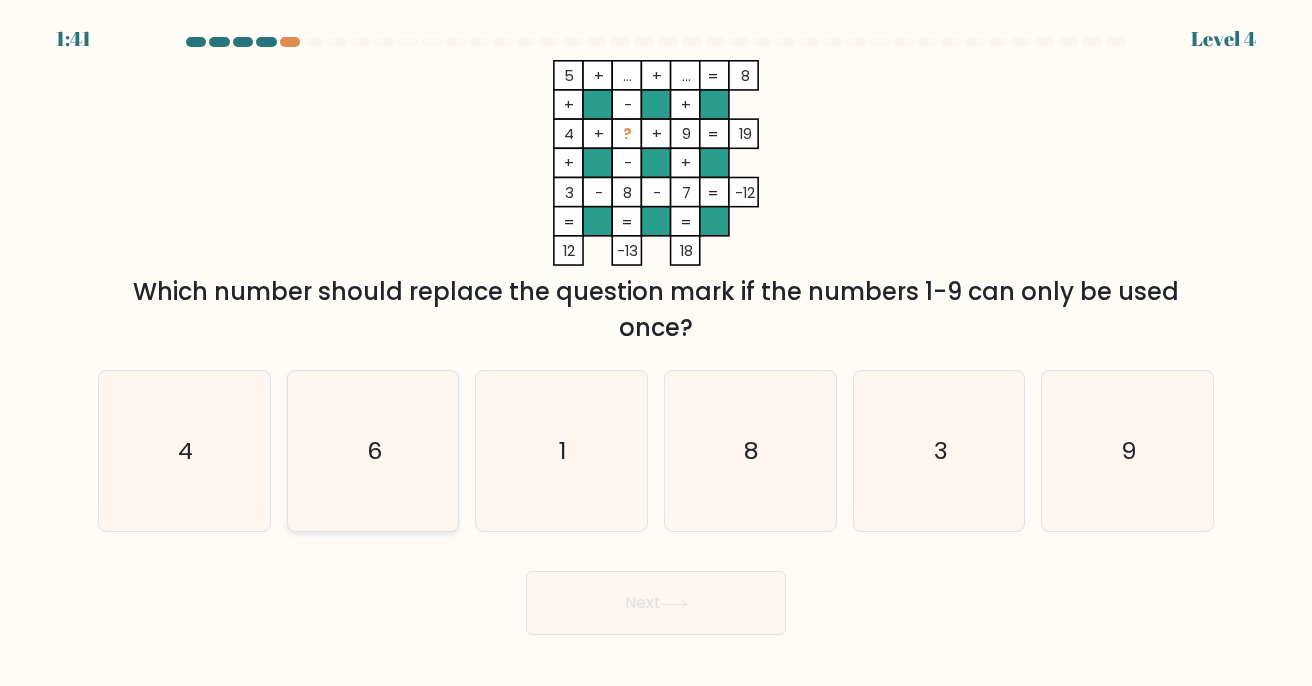 click on "6" at bounding box center (373, 451) 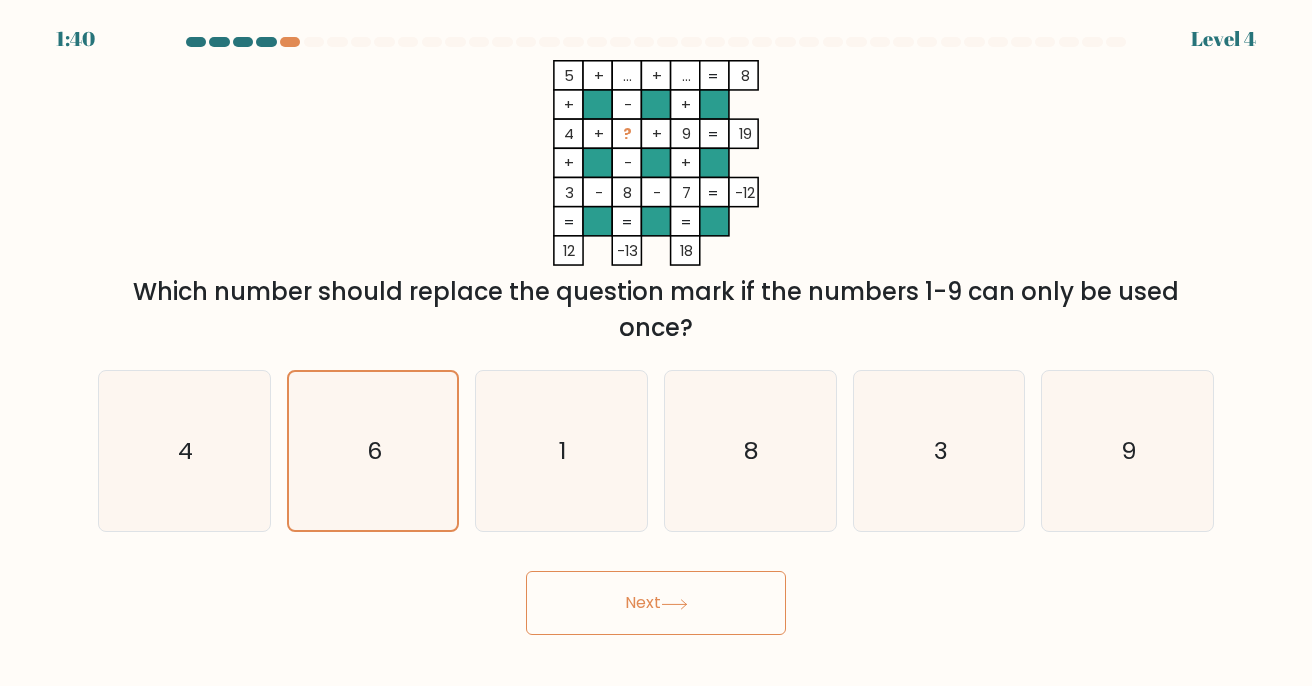 click on "Next" at bounding box center [656, 603] 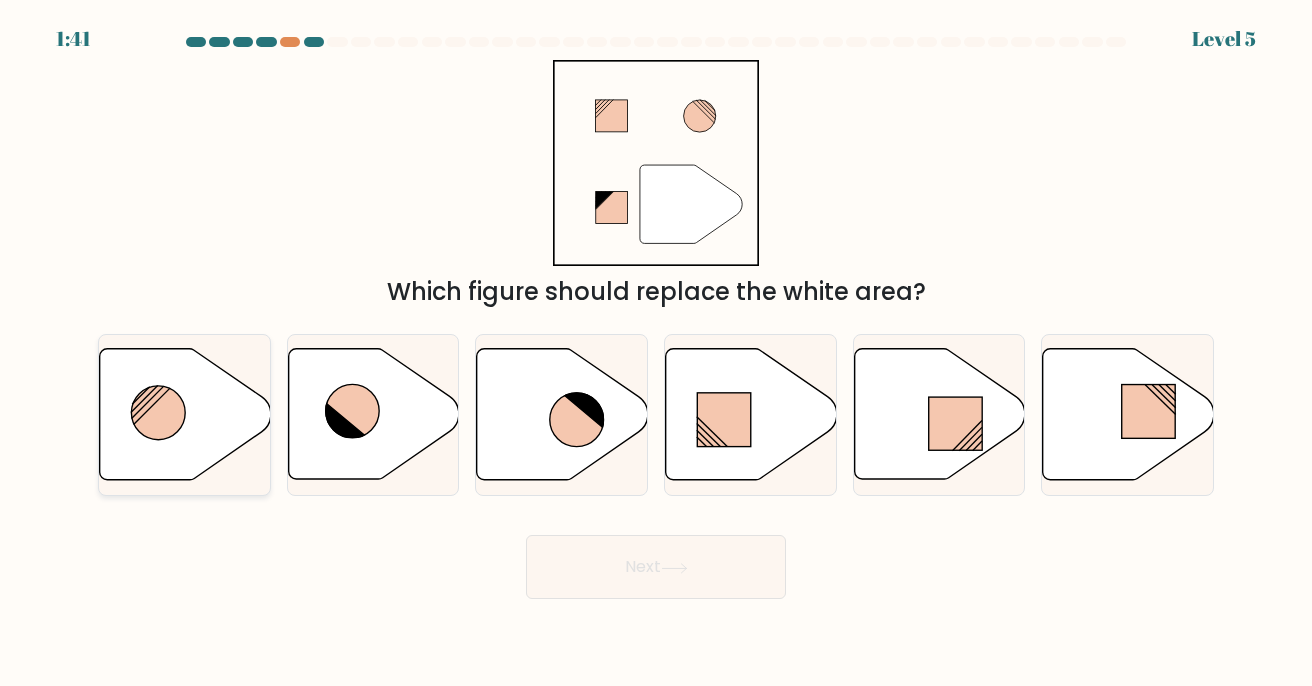 click at bounding box center (185, 414) 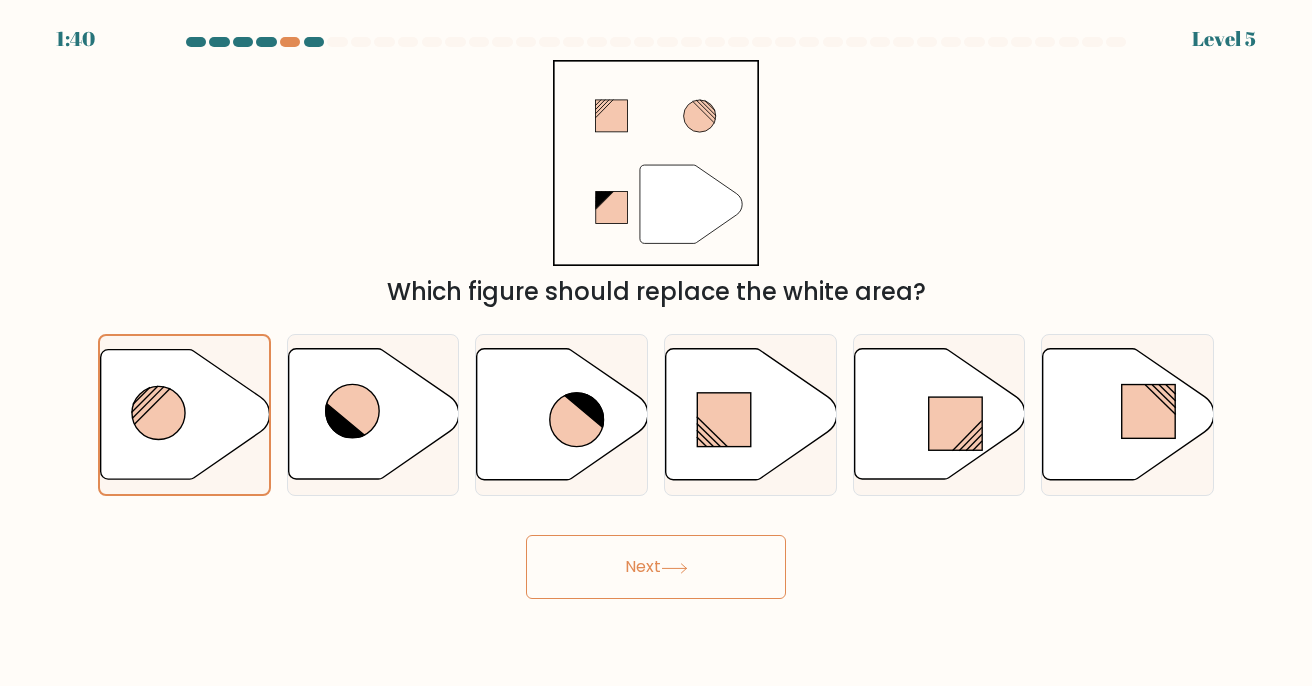 click on "Next" at bounding box center [656, 567] 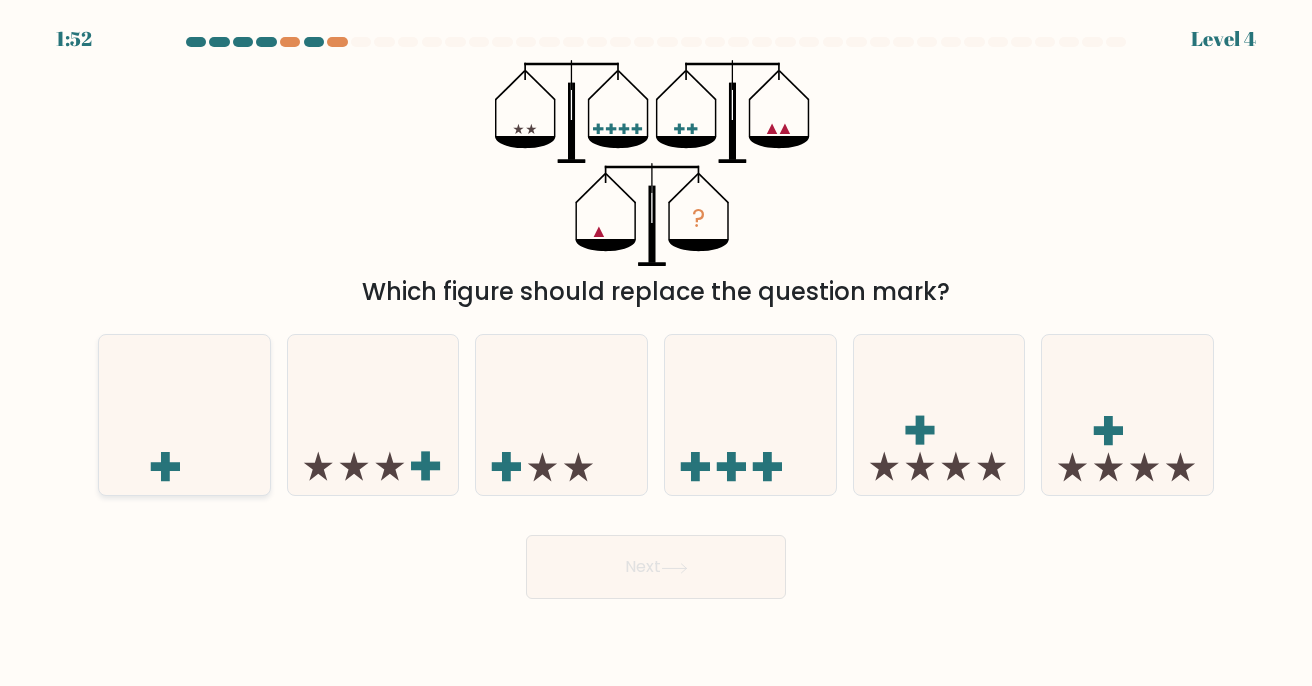 click at bounding box center (184, 414) 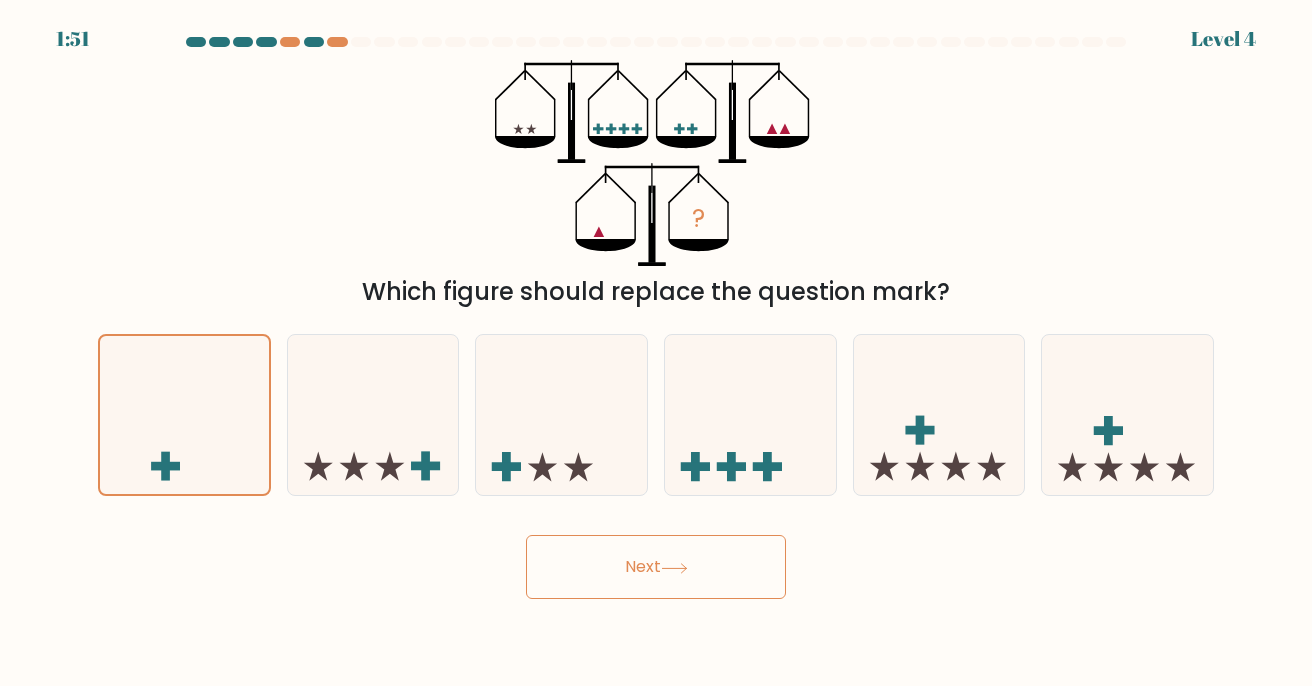 click on "Next" at bounding box center (656, 567) 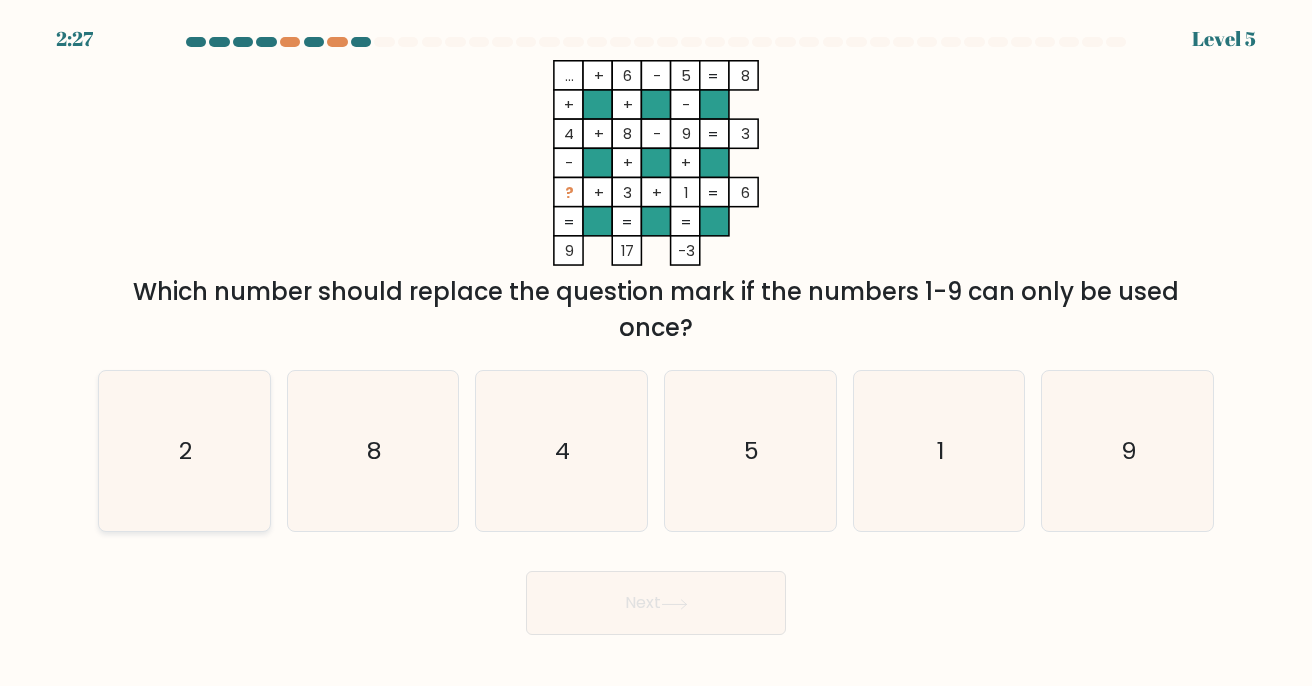 click on "2" at bounding box center (184, 451) 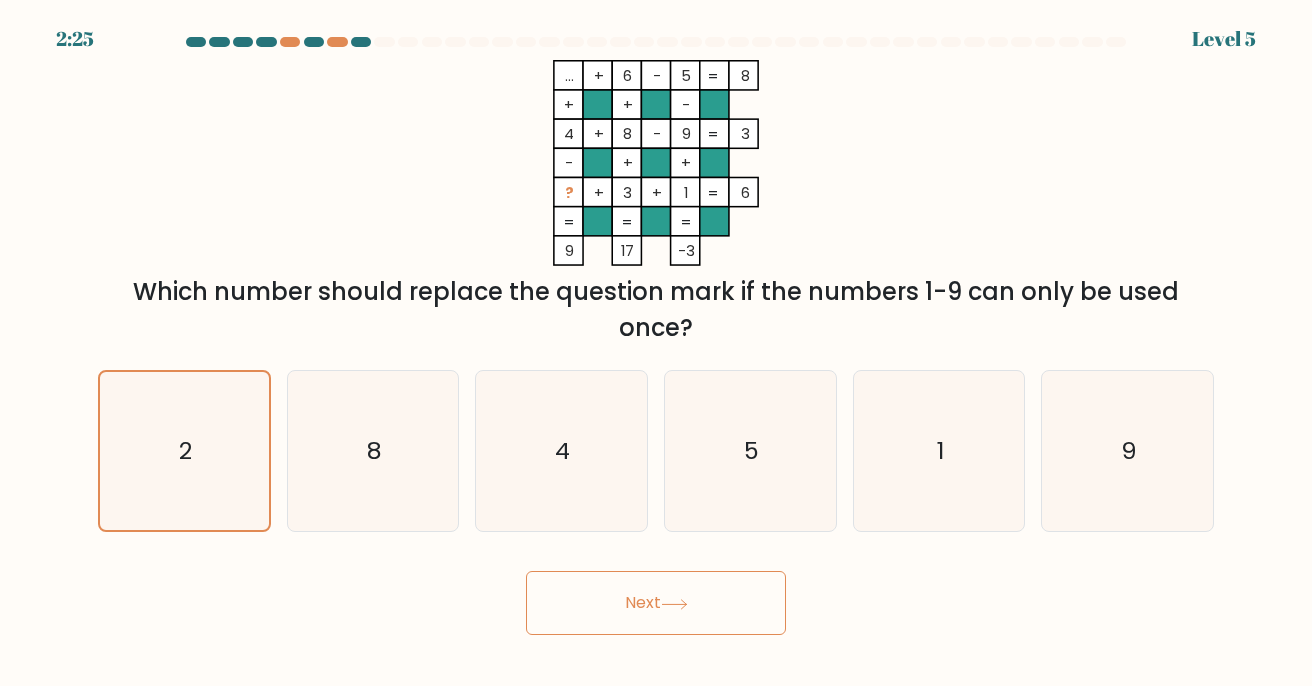 click on "Next" at bounding box center [656, 603] 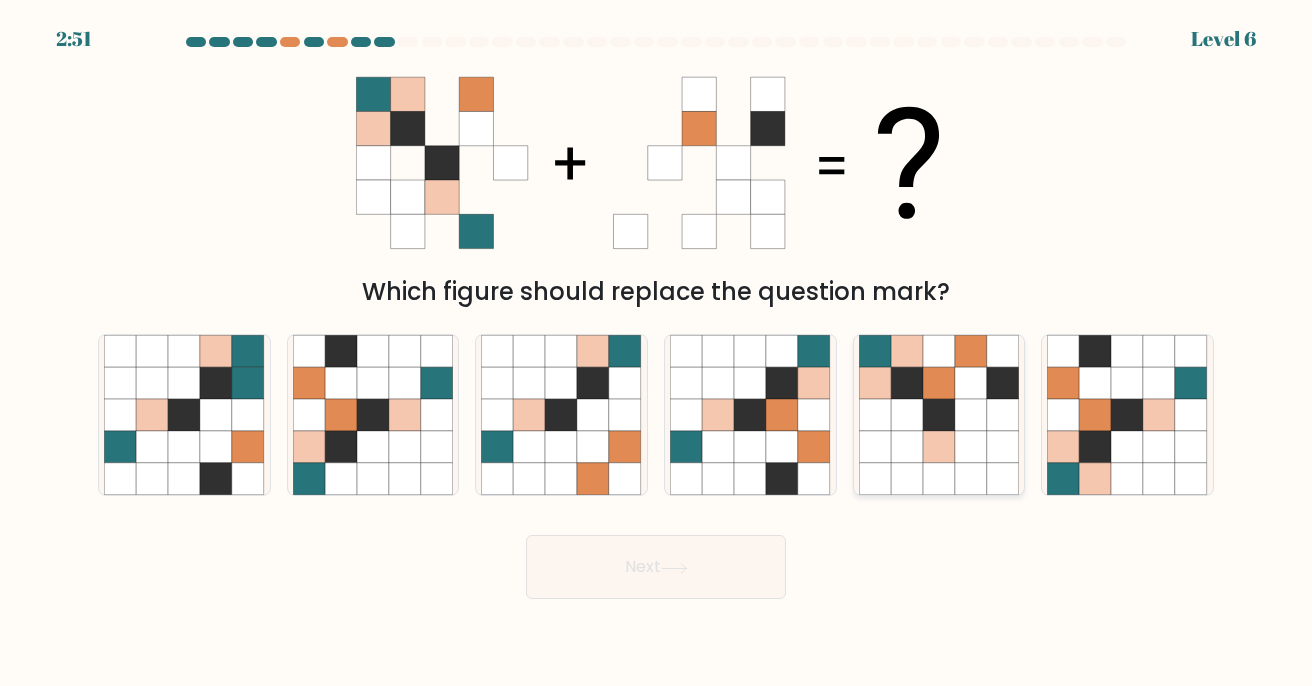 click at bounding box center [875, 351] 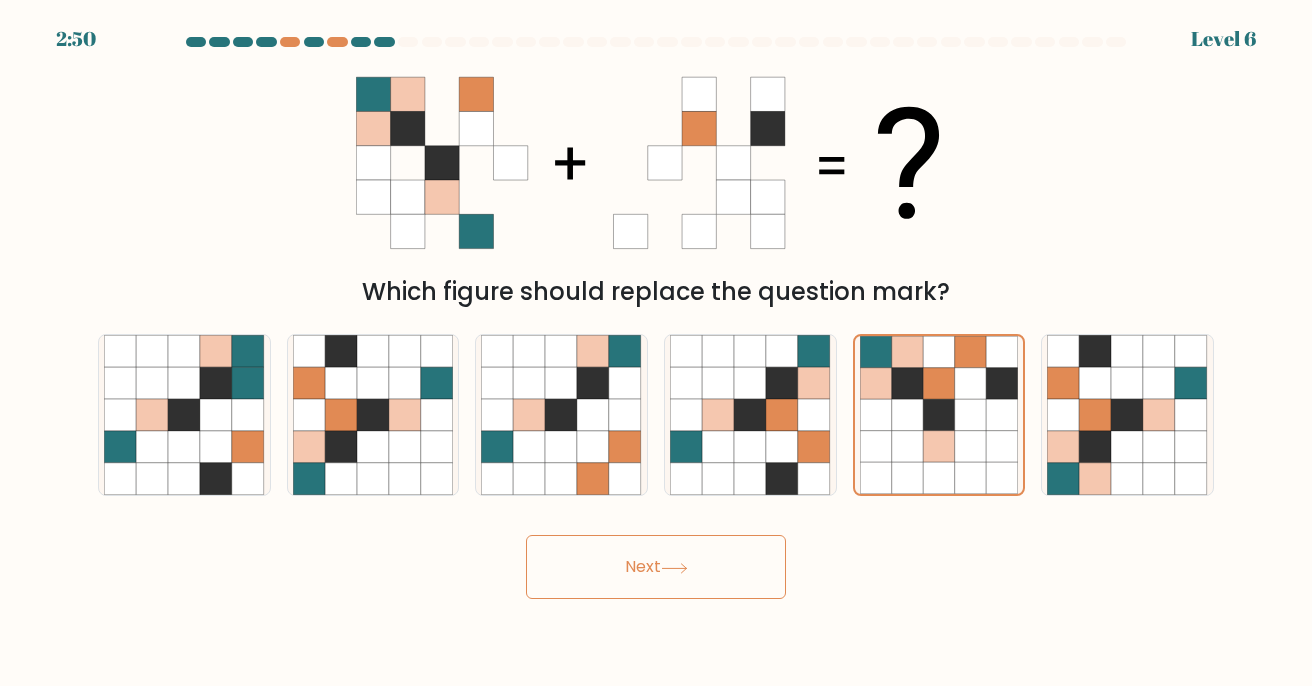 click on "Next" at bounding box center (656, 567) 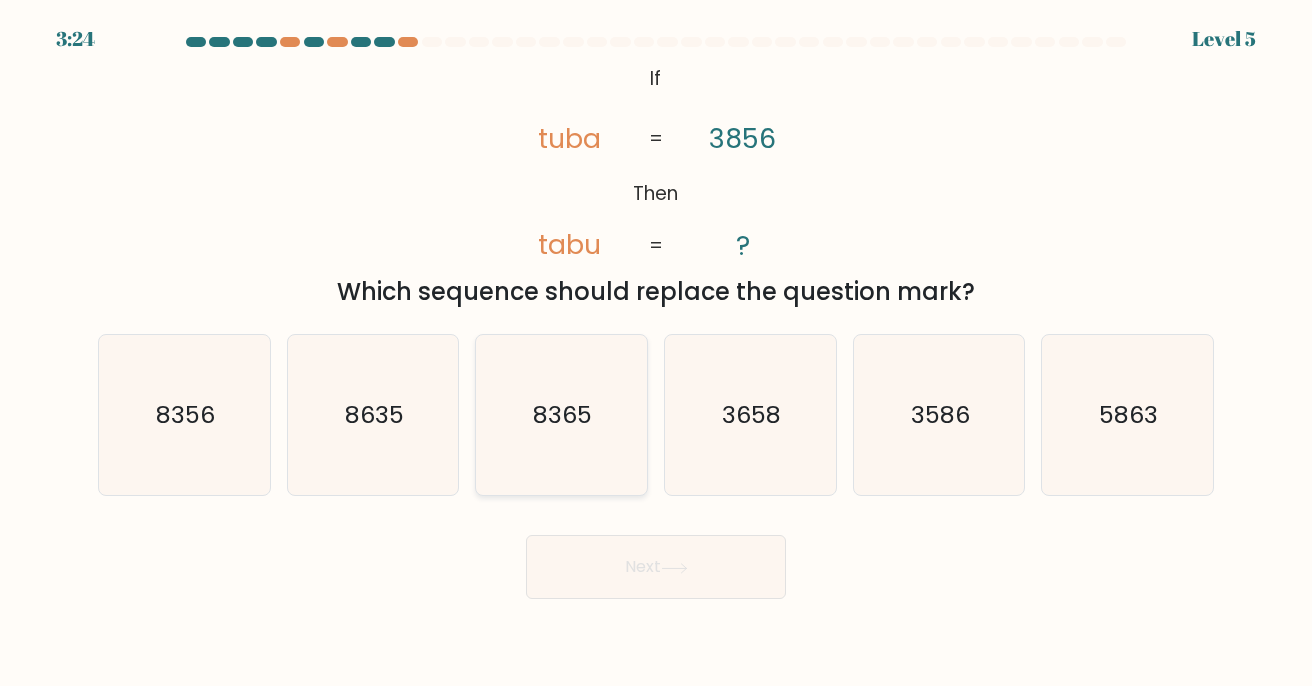 click on "8365" at bounding box center (561, 415) 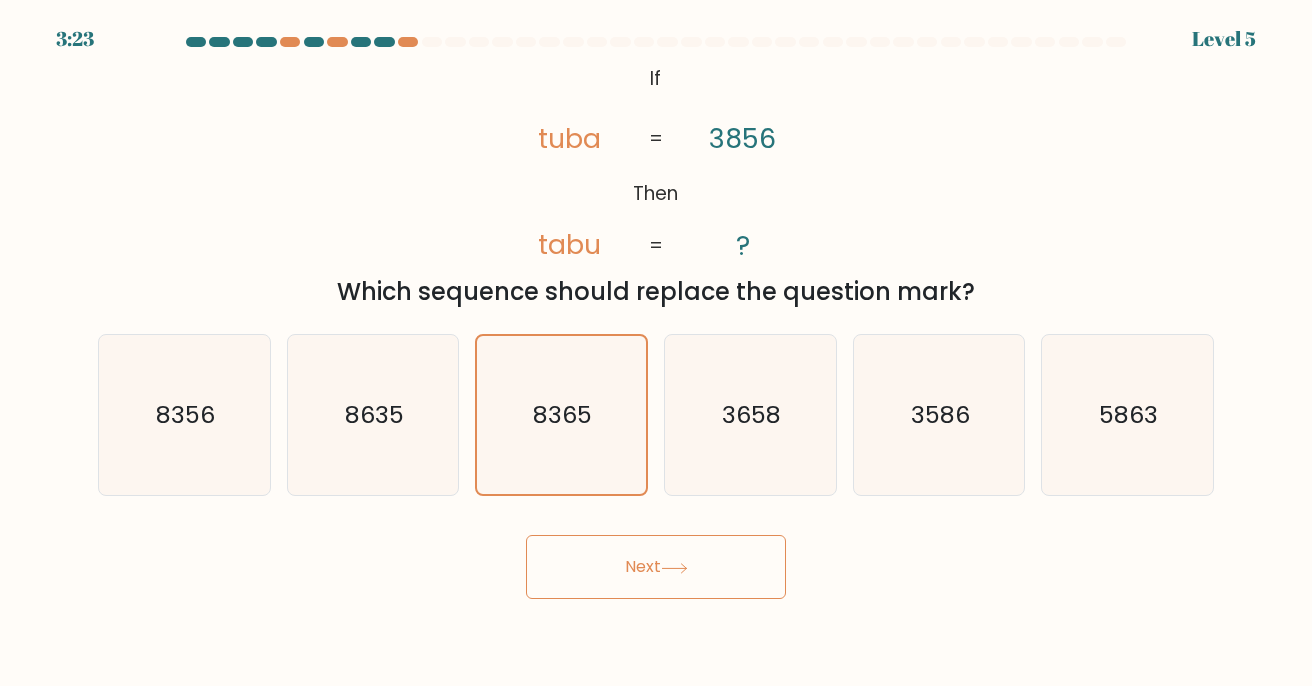 click on "Next" at bounding box center [656, 567] 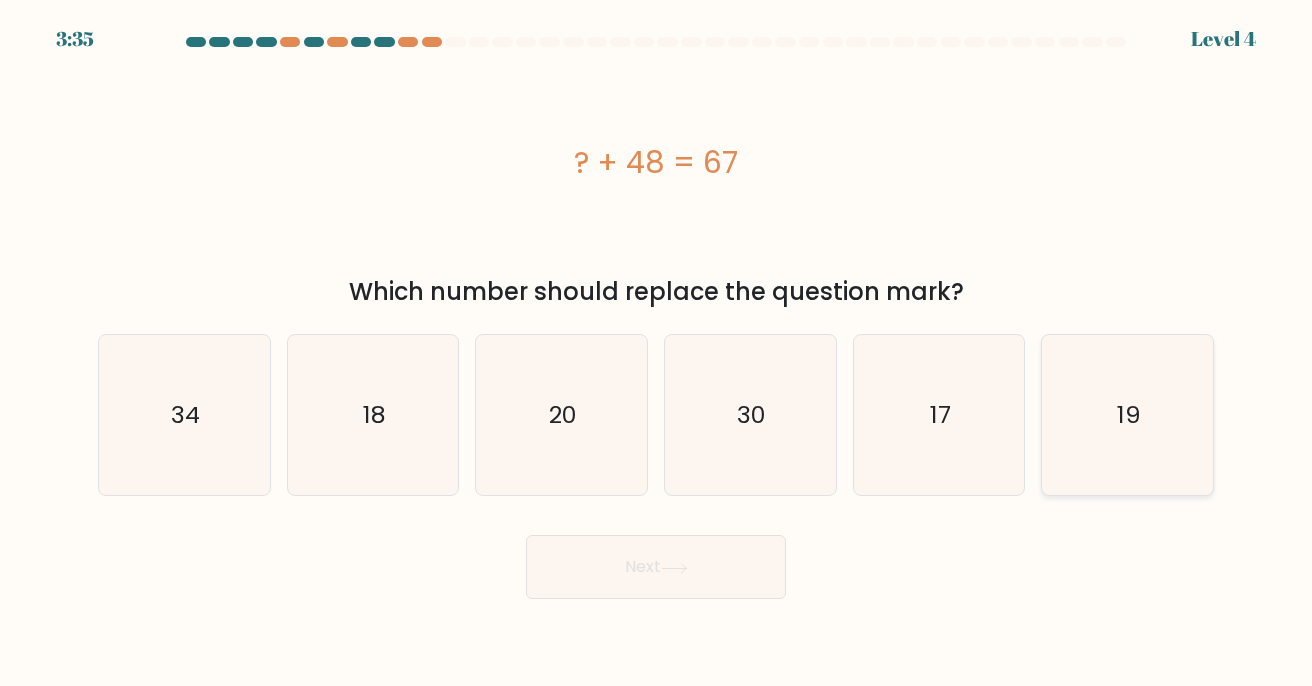 click on "19" at bounding box center [1127, 415] 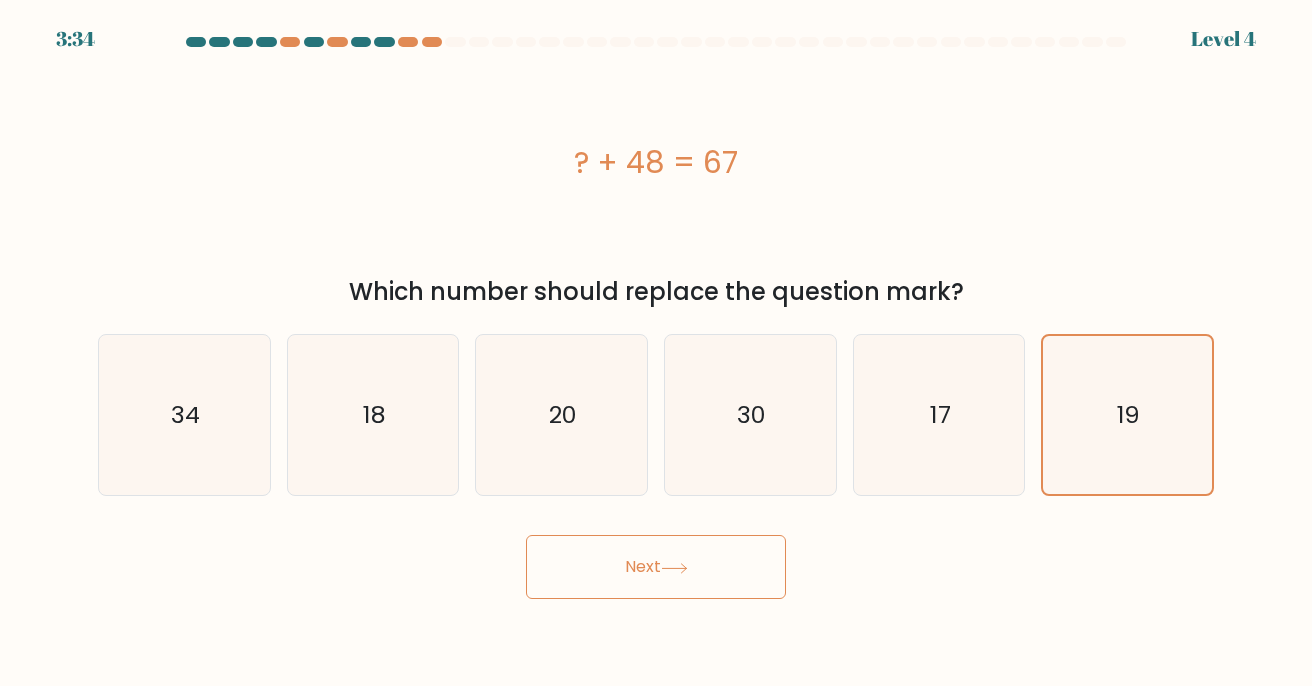 click on "Next" at bounding box center [656, 567] 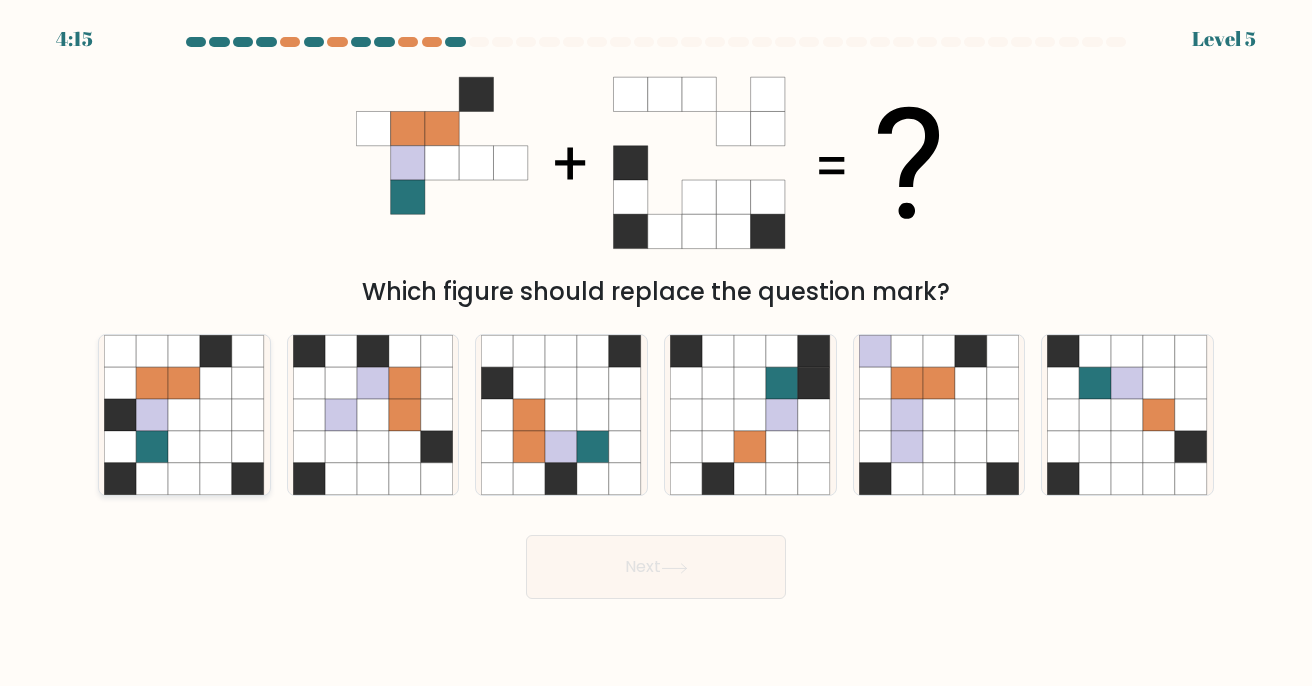 click at bounding box center (216, 447) 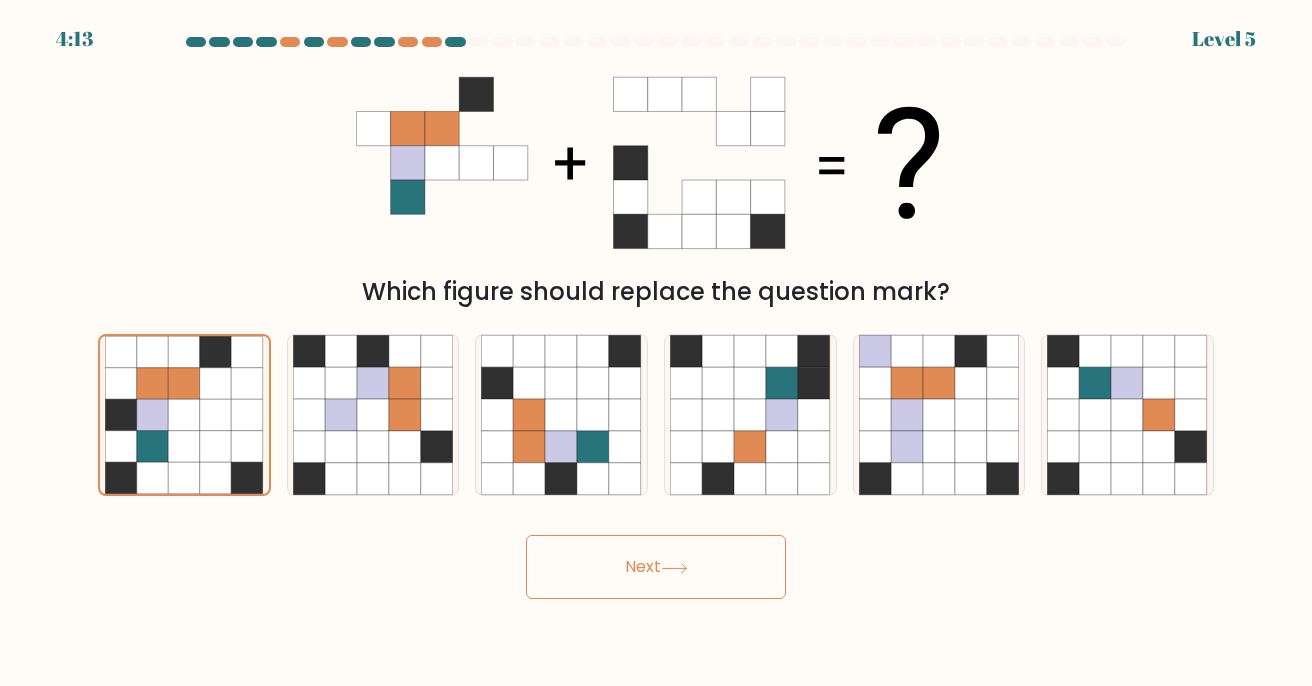click on "Next" at bounding box center [656, 567] 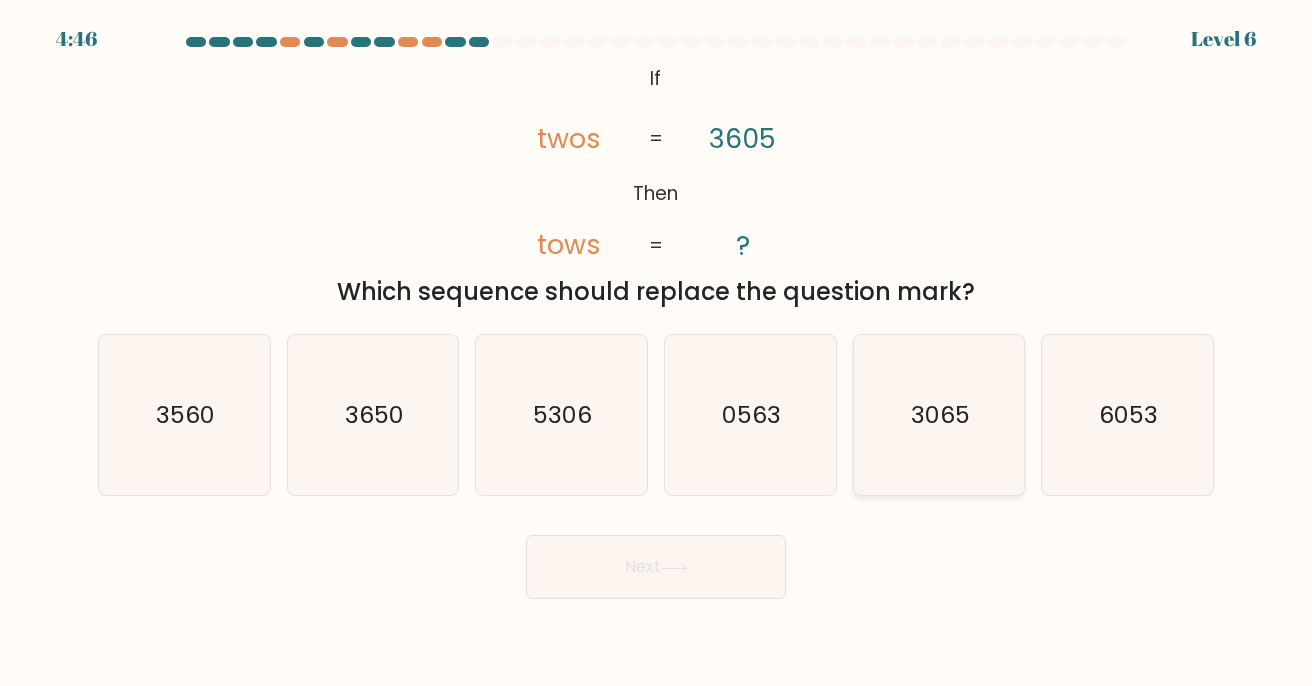 click on "3065" at bounding box center (940, 414) 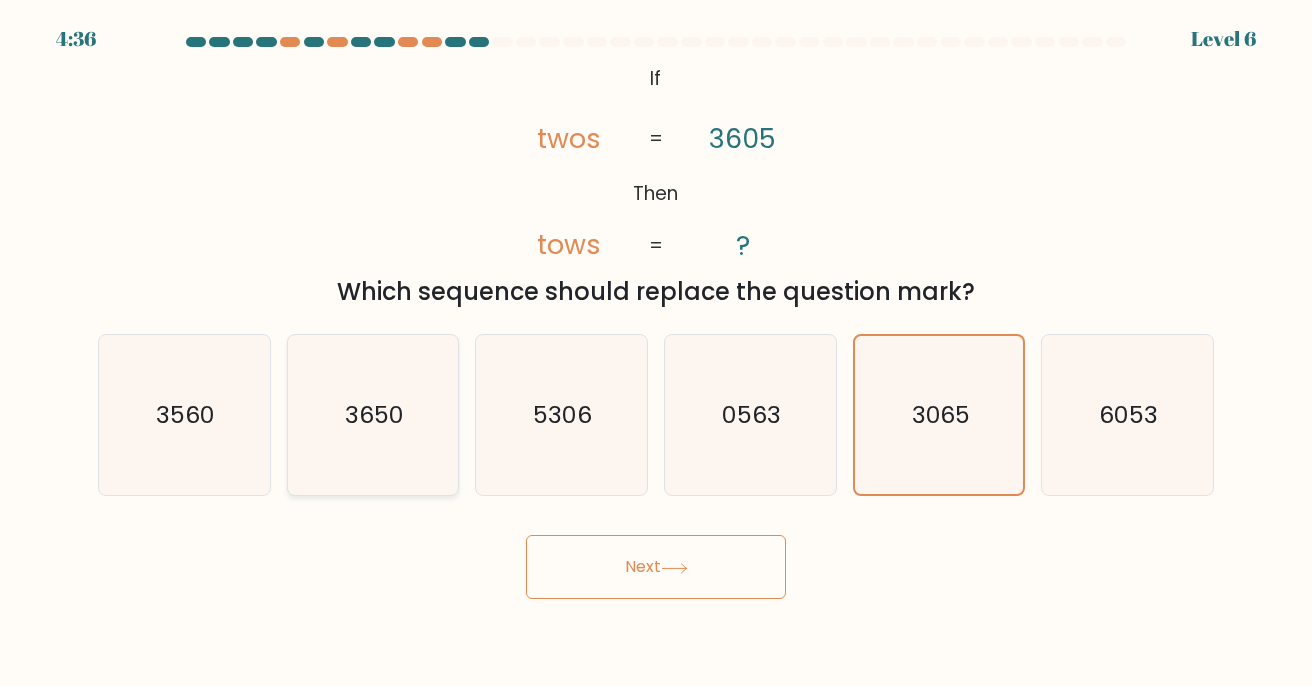 click on "3650" at bounding box center (373, 415) 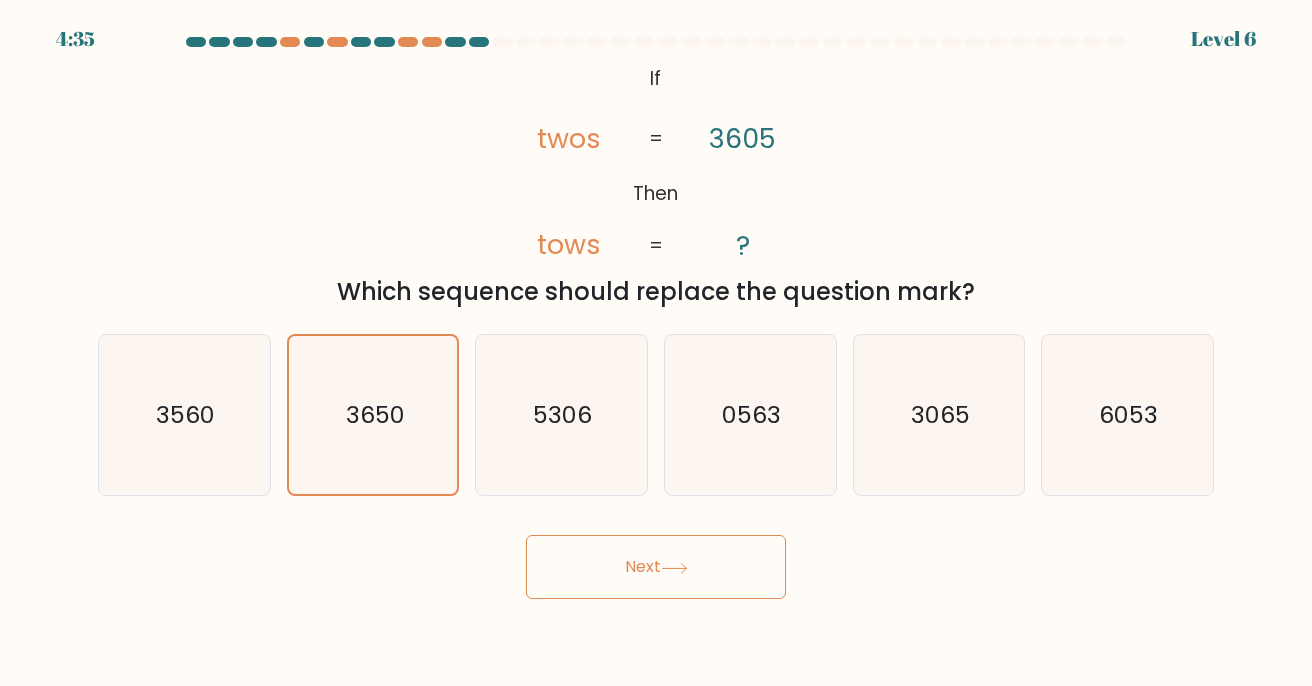 click on "Next" at bounding box center (656, 567) 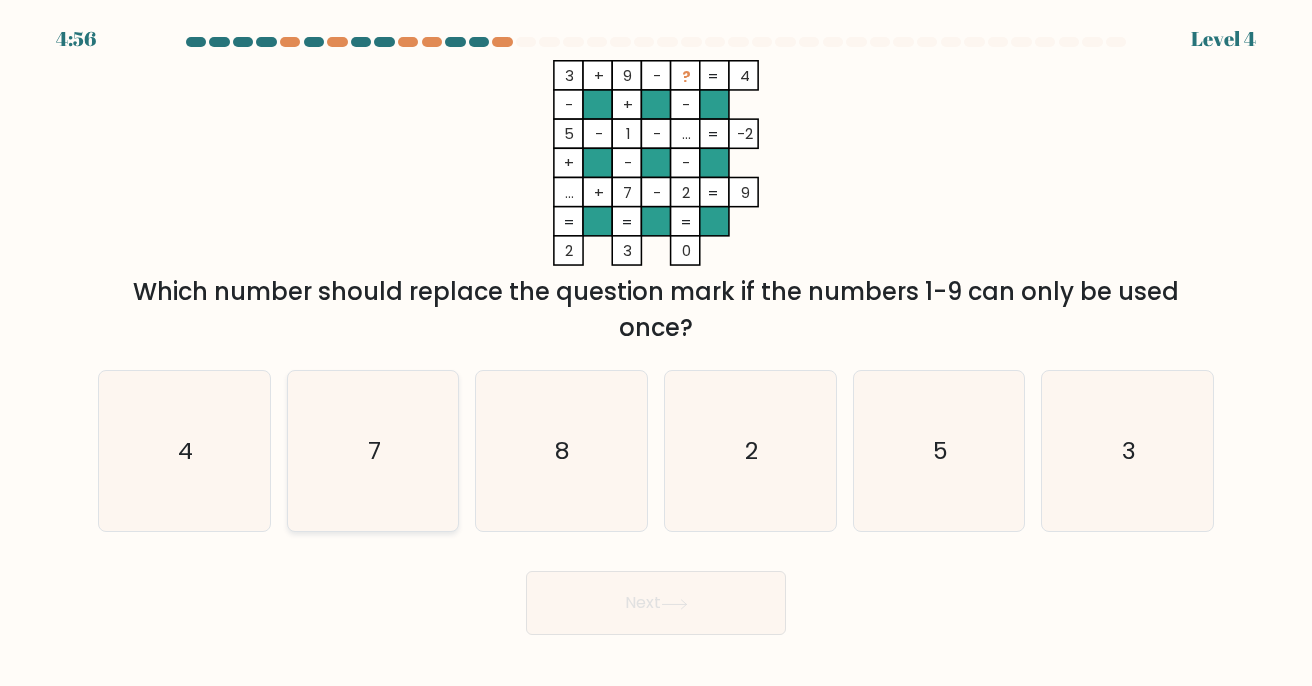 click on "7" at bounding box center [373, 451] 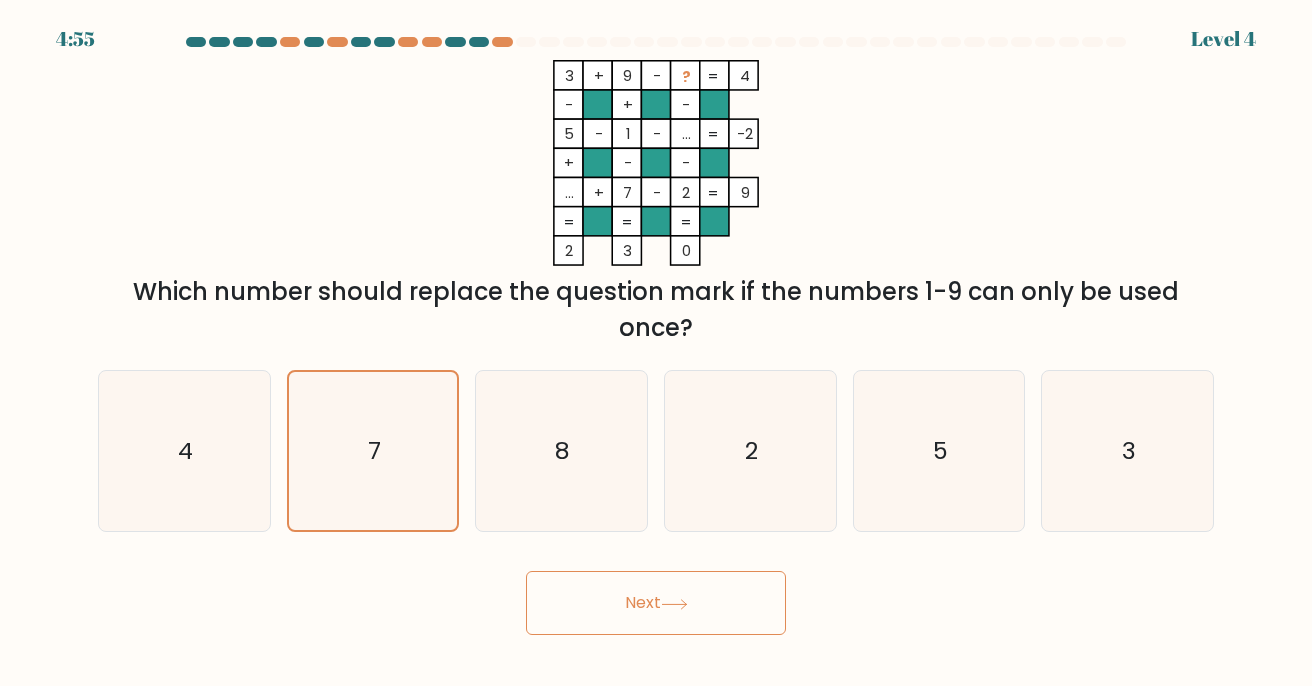 click on "Next" at bounding box center (656, 603) 